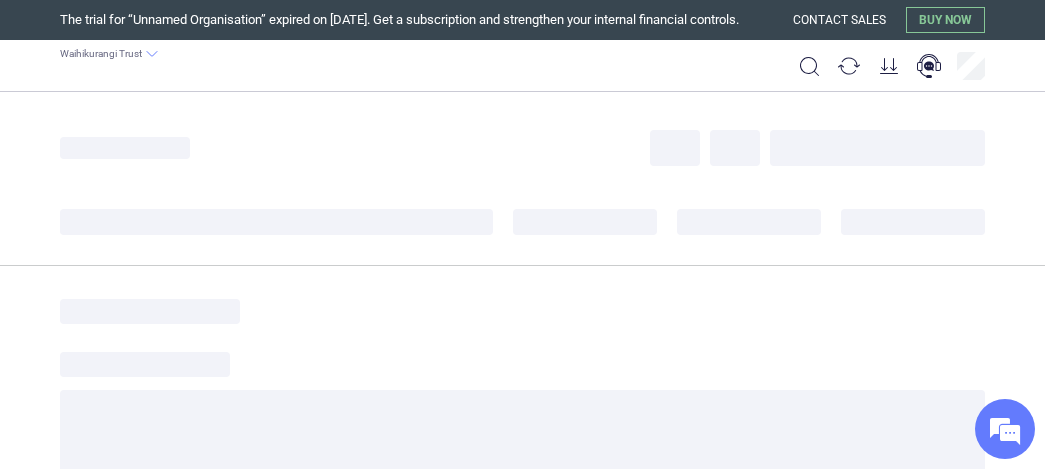 scroll, scrollTop: 0, scrollLeft: 0, axis: both 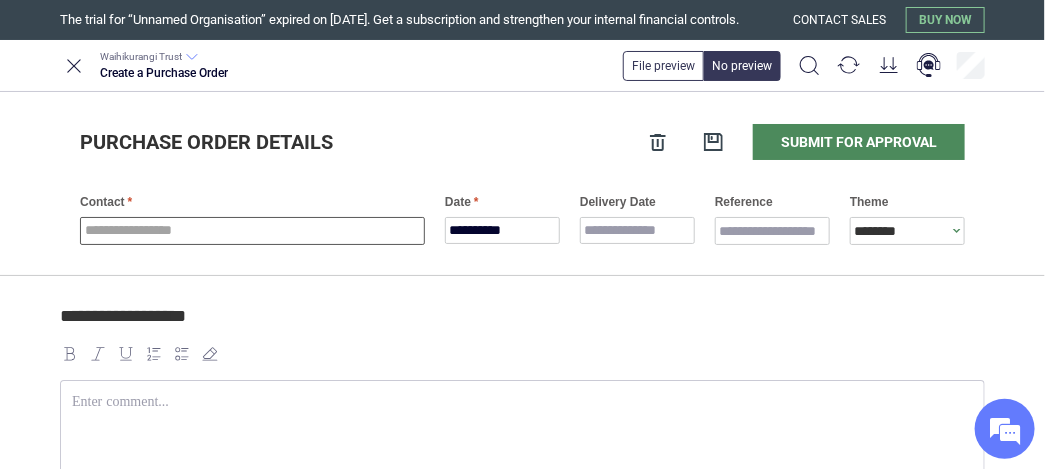 type on "*" 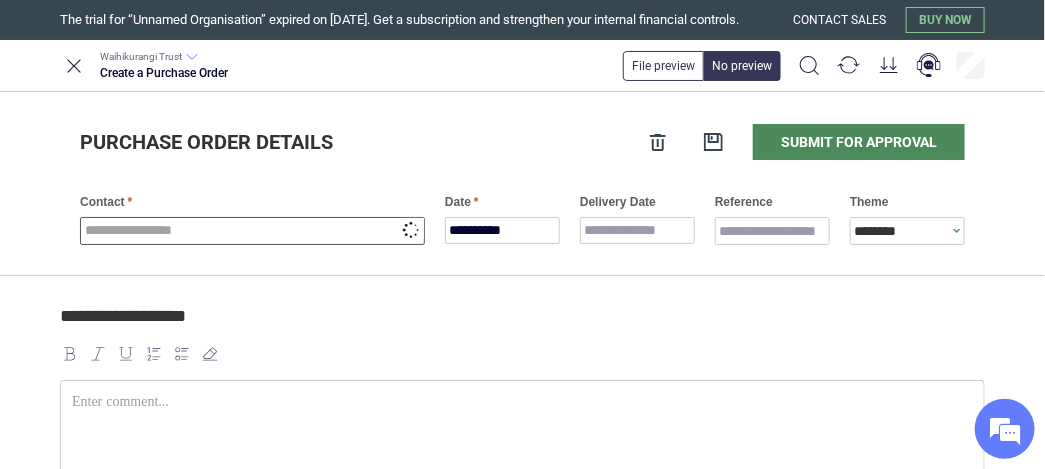 click at bounding box center [252, 231] 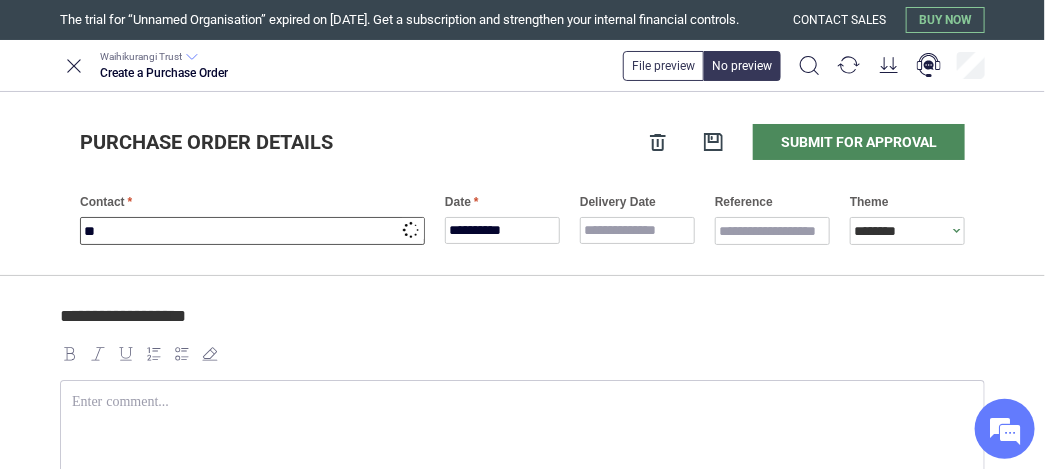 type on "***" 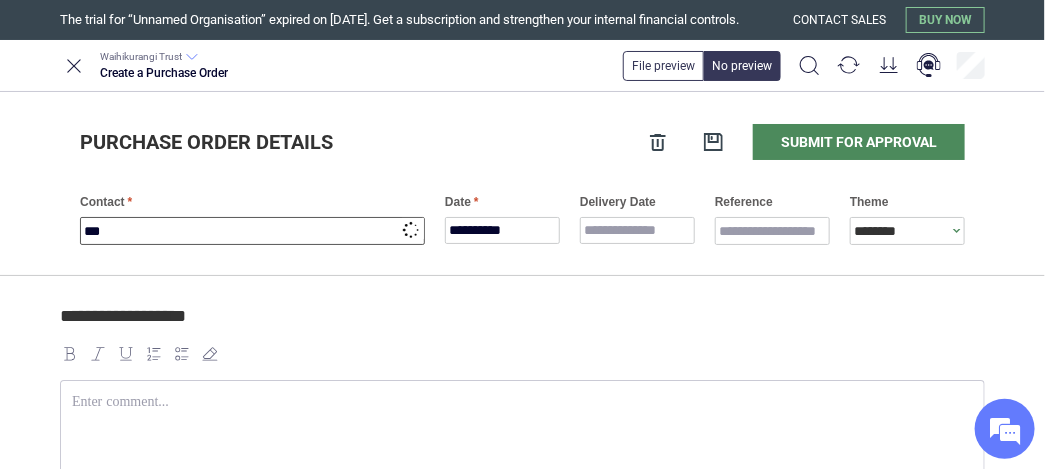 type on "*" 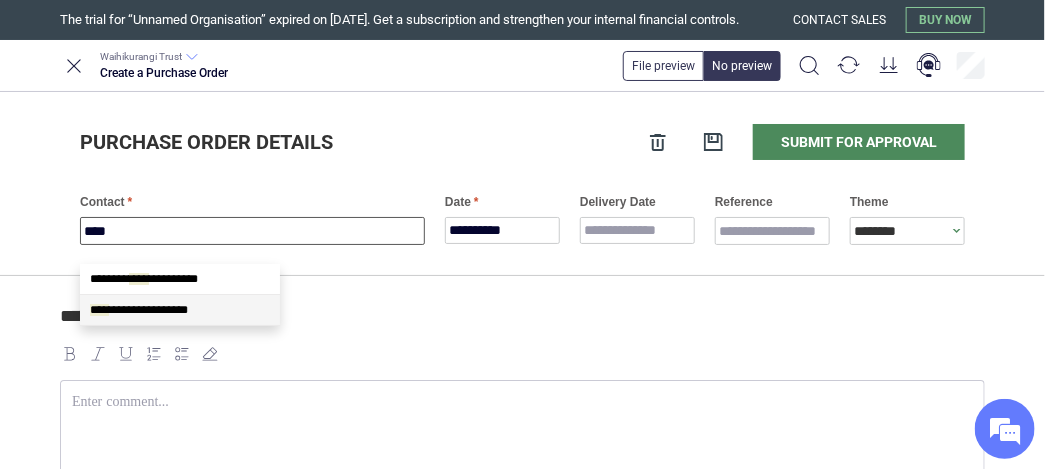 click on "**********" at bounding box center (180, 310) 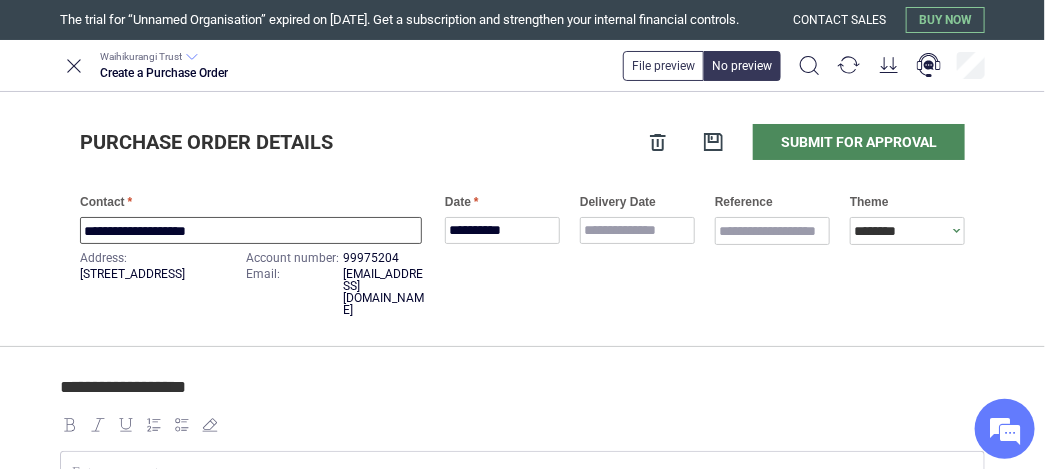 type on "*" 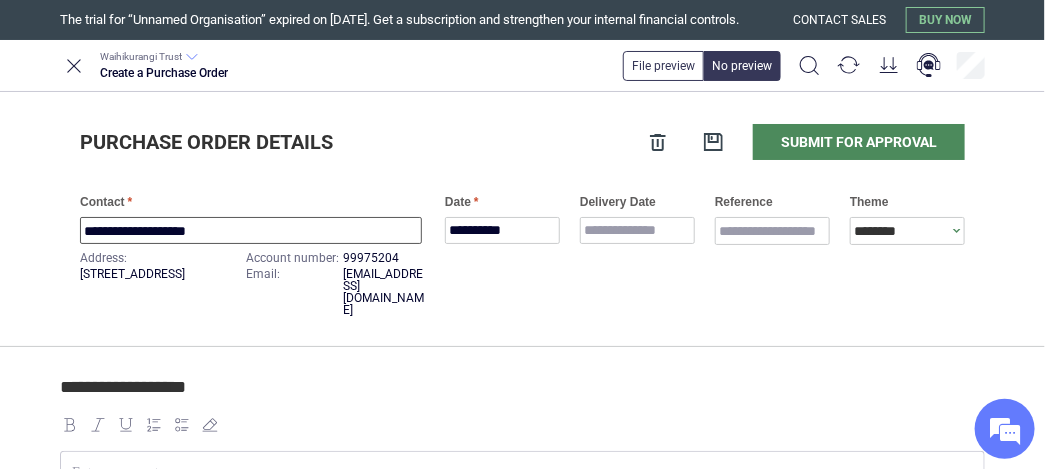 scroll, scrollTop: 0, scrollLeft: 0, axis: both 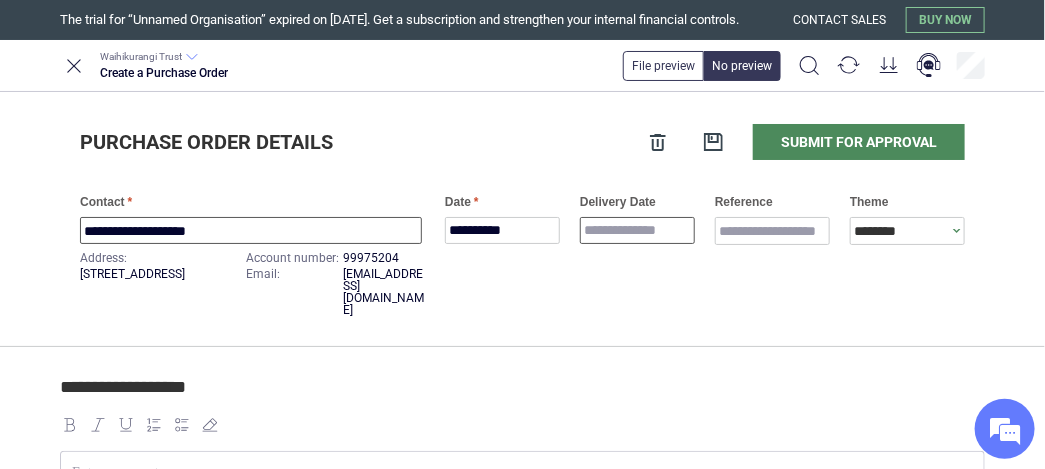 type on "**********" 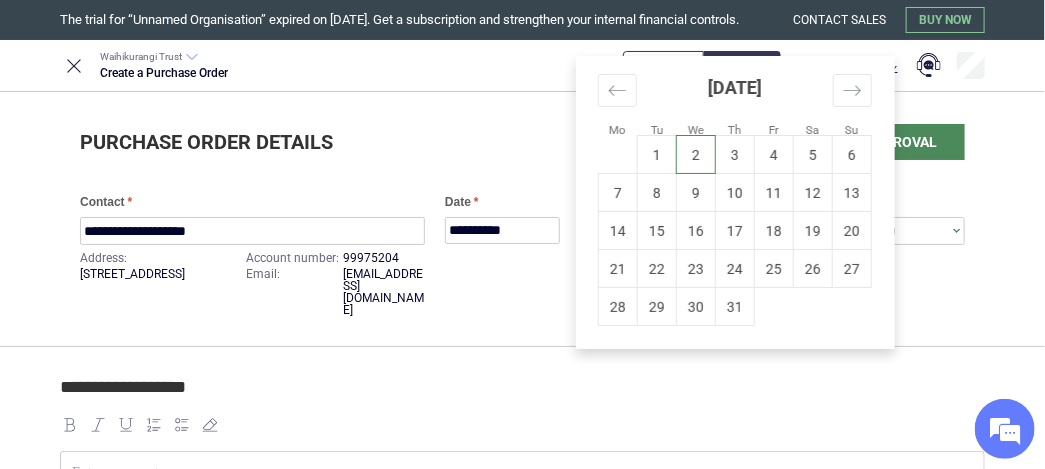 click on "**********" at bounding box center (522, 234) 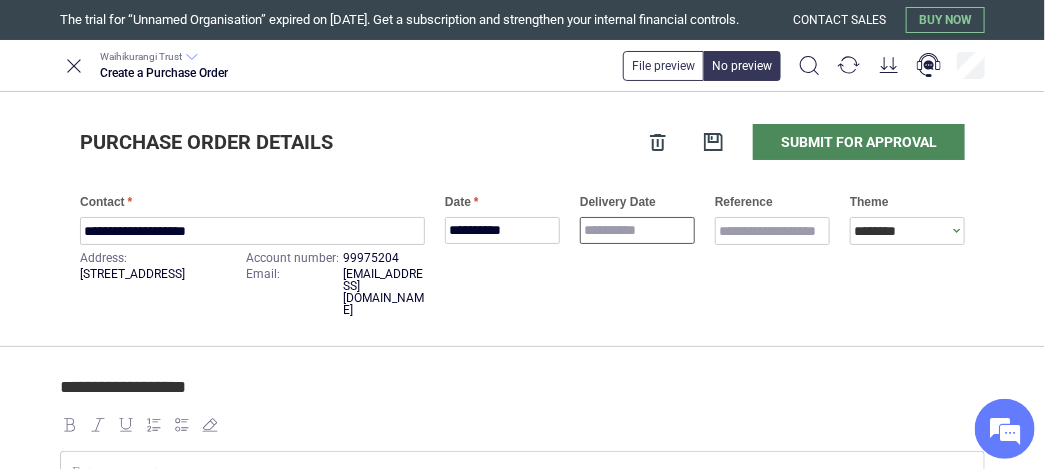scroll, scrollTop: 312, scrollLeft: 0, axis: vertical 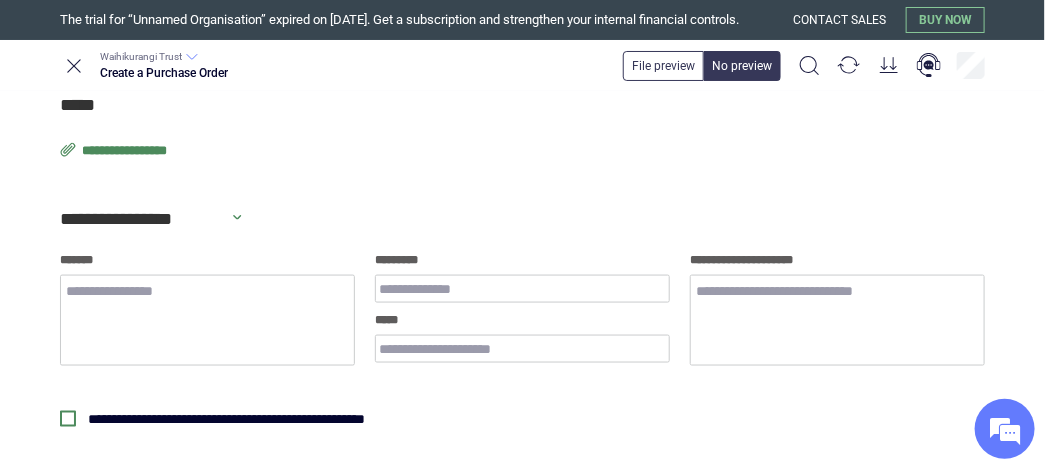 click on "**********" at bounding box center (126, 151) 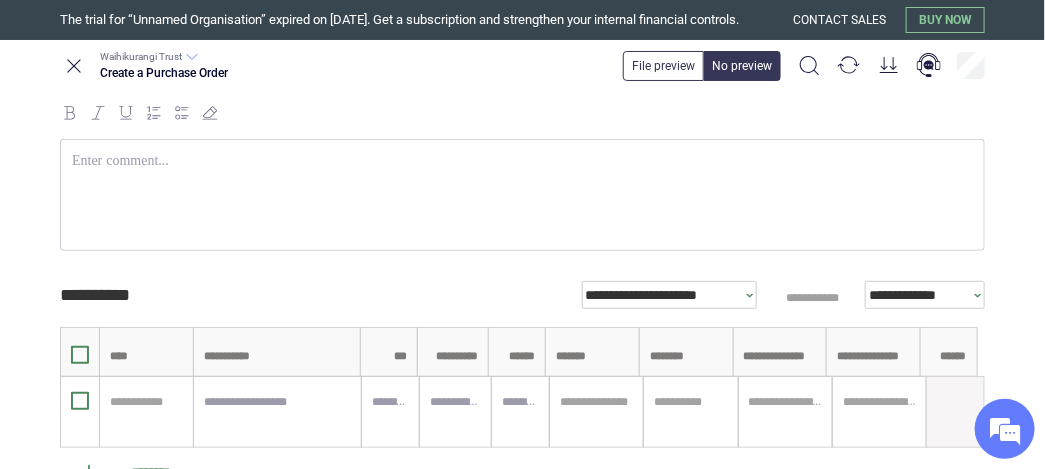scroll, scrollTop: 0, scrollLeft: 0, axis: both 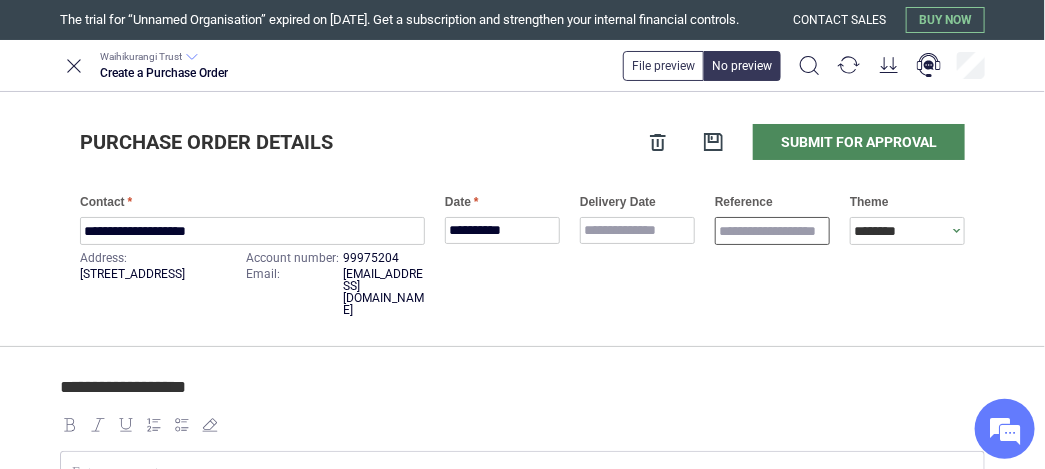 click on "Reference" at bounding box center [772, 231] 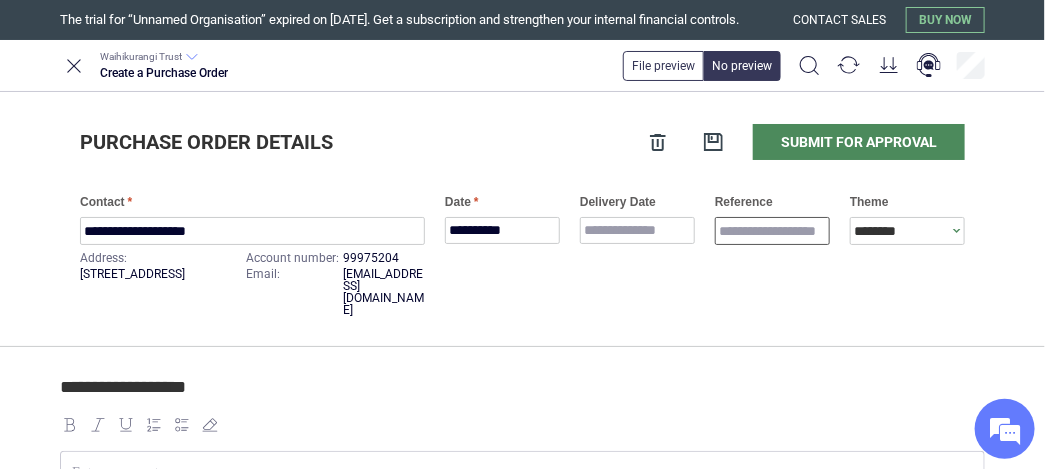 paste on "********" 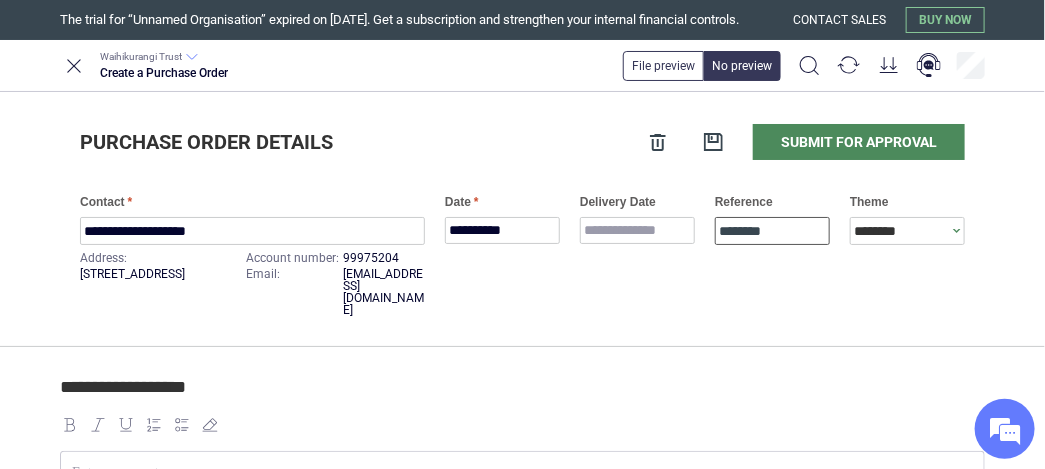 click on "********" at bounding box center (772, 231) 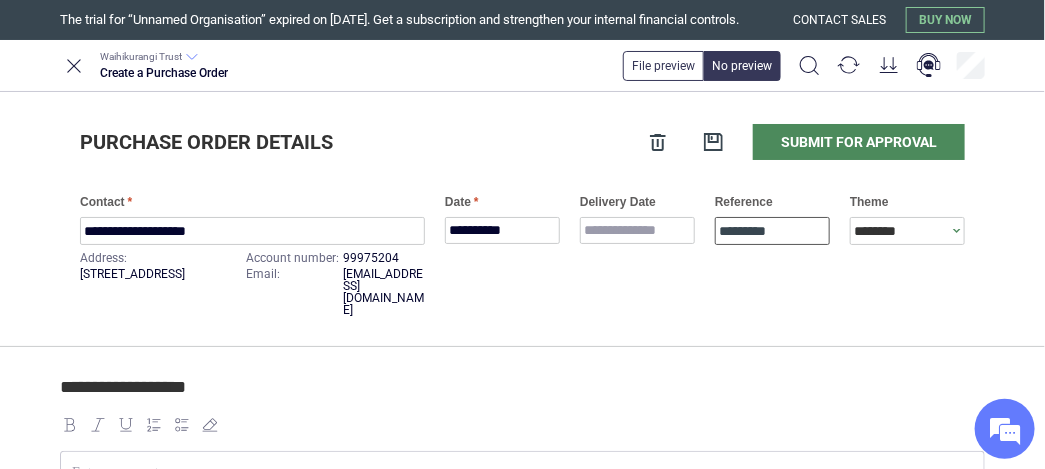 type on "*" 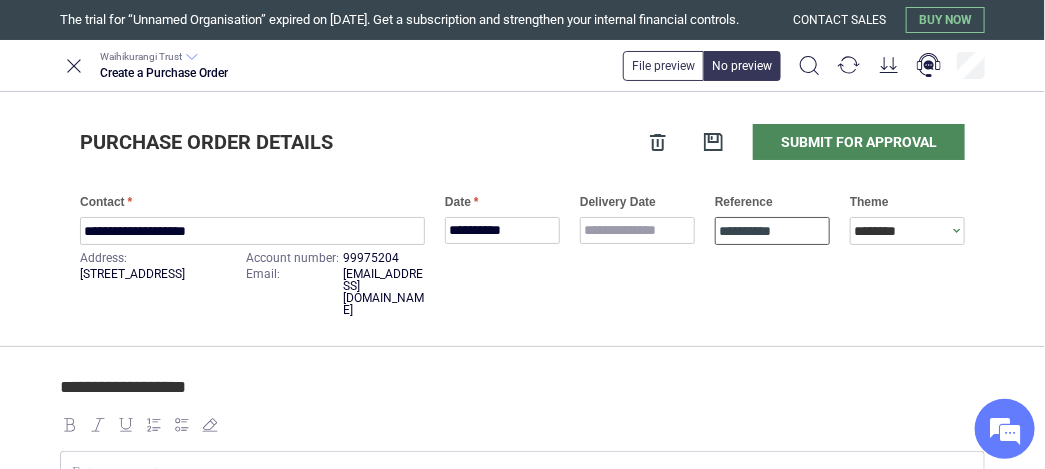 type on "*" 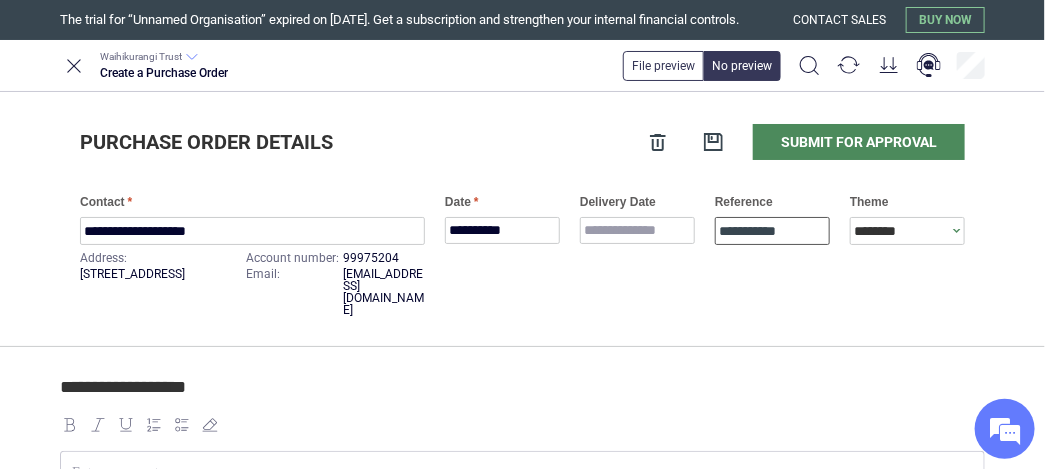 type on "*" 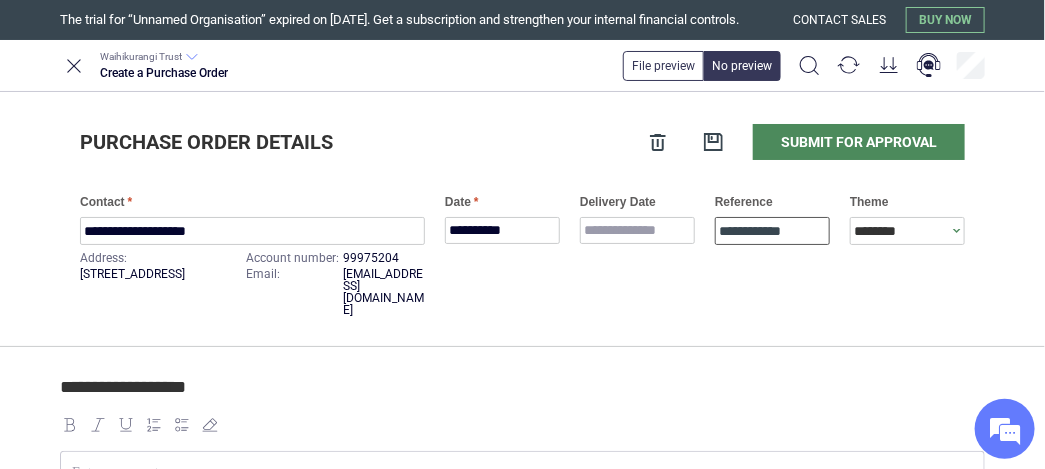 type on "**********" 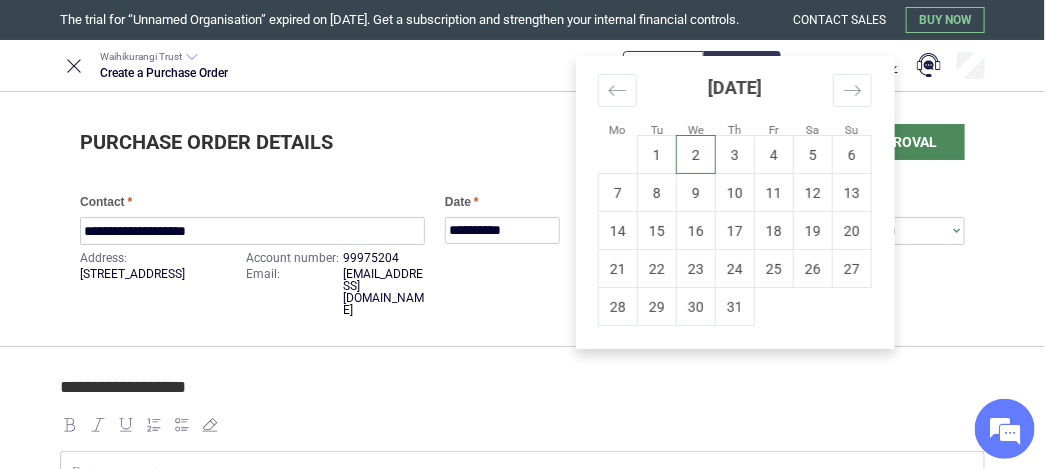 click on "**********" at bounding box center (522, 234) 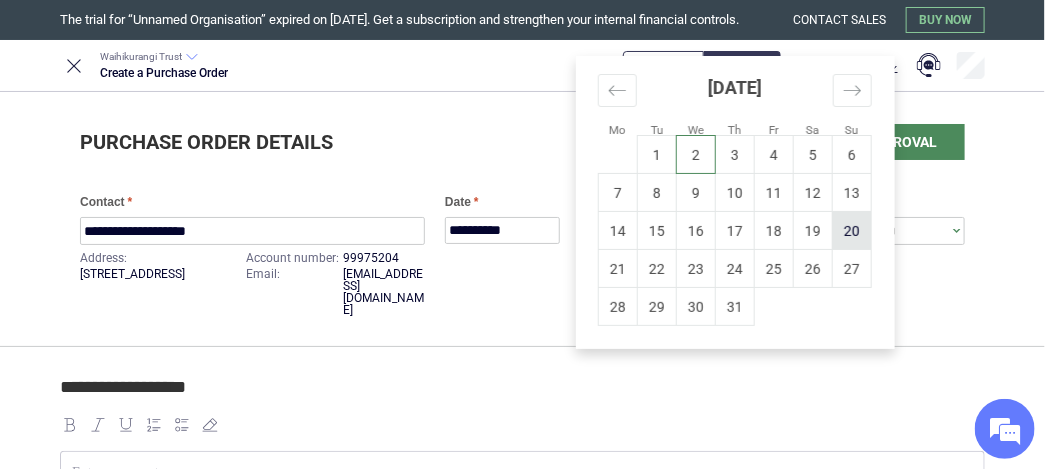 click on "20" at bounding box center [852, 231] 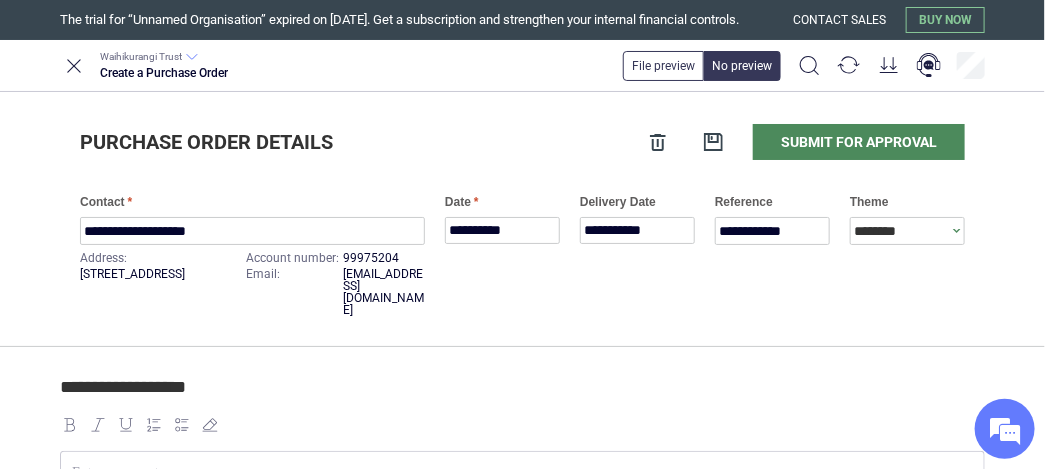 click on "**********" at bounding box center (522, 219) 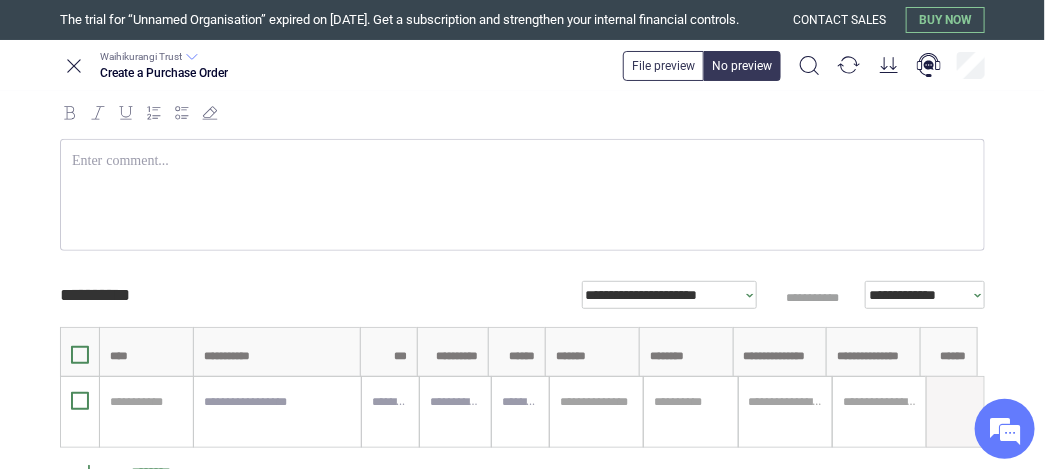 click at bounding box center [522, 195] 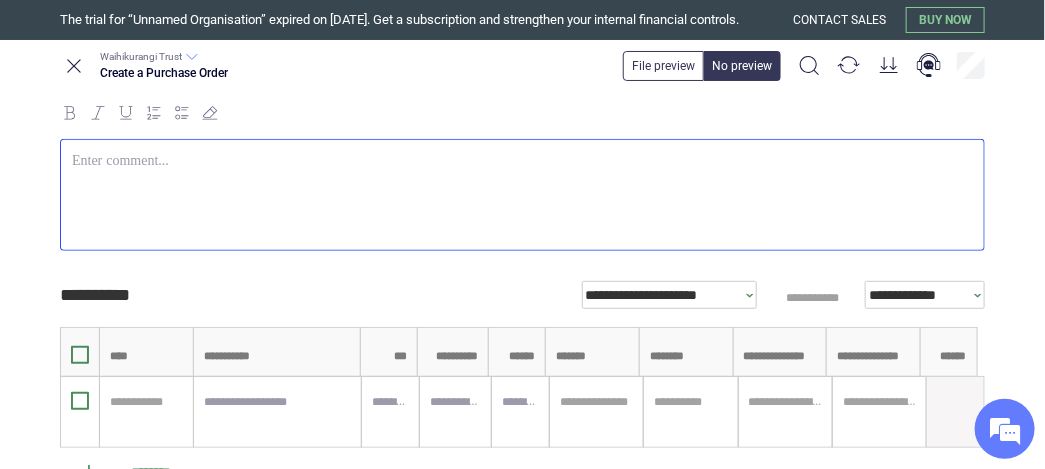click at bounding box center [522, 195] 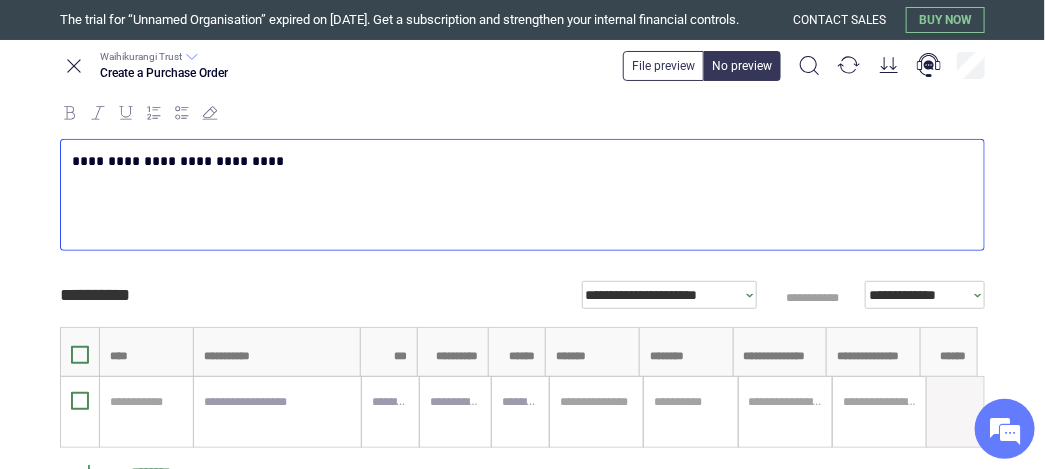 type on "*" 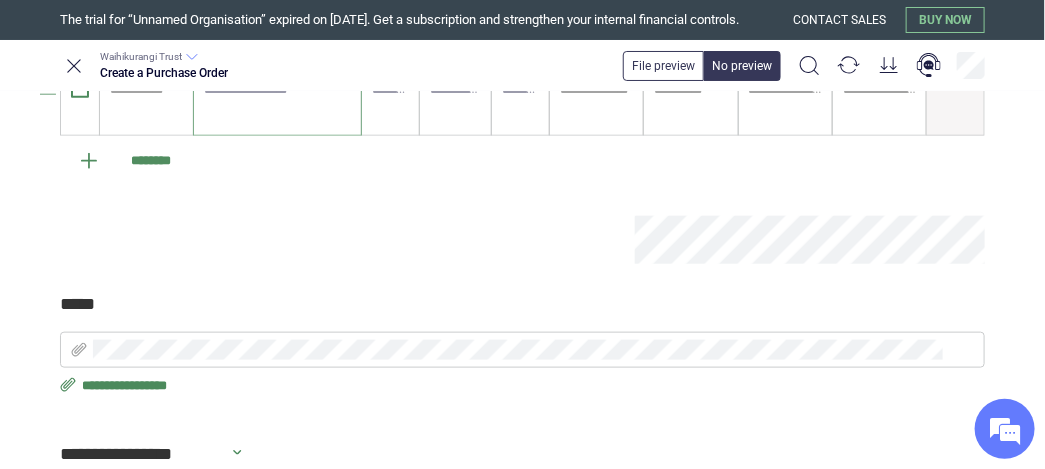 click at bounding box center (277, 100) 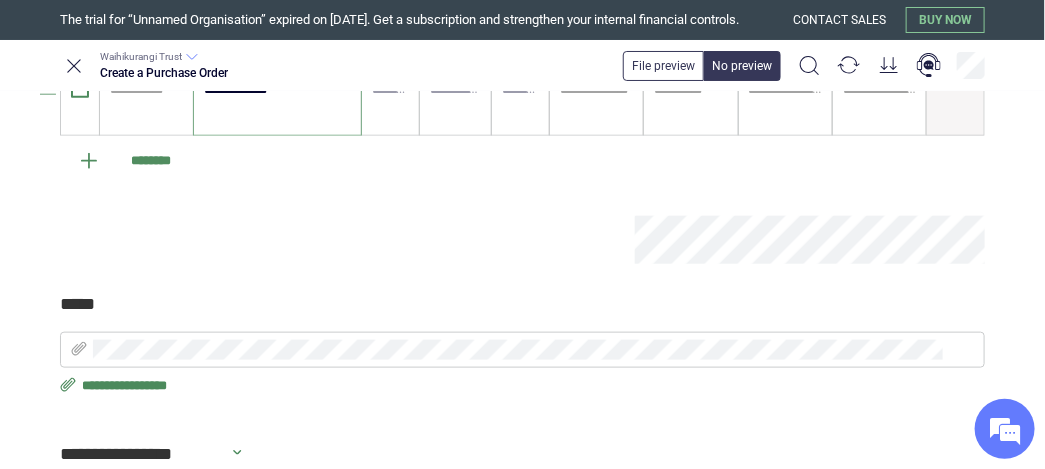 type on "**********" 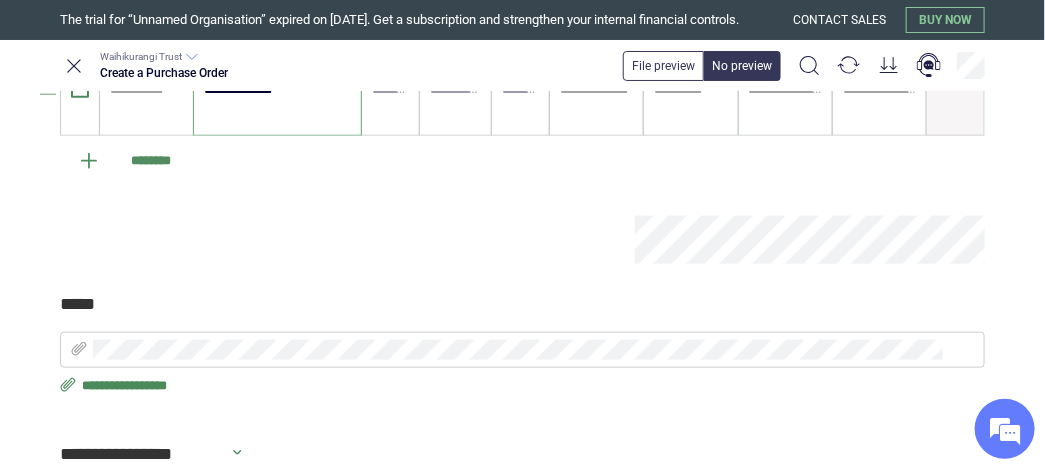type on "*" 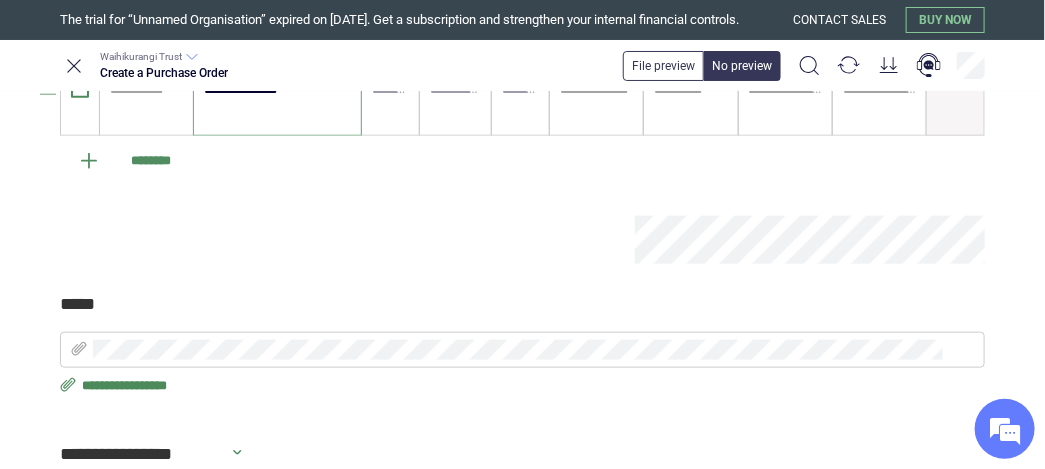 type on "*" 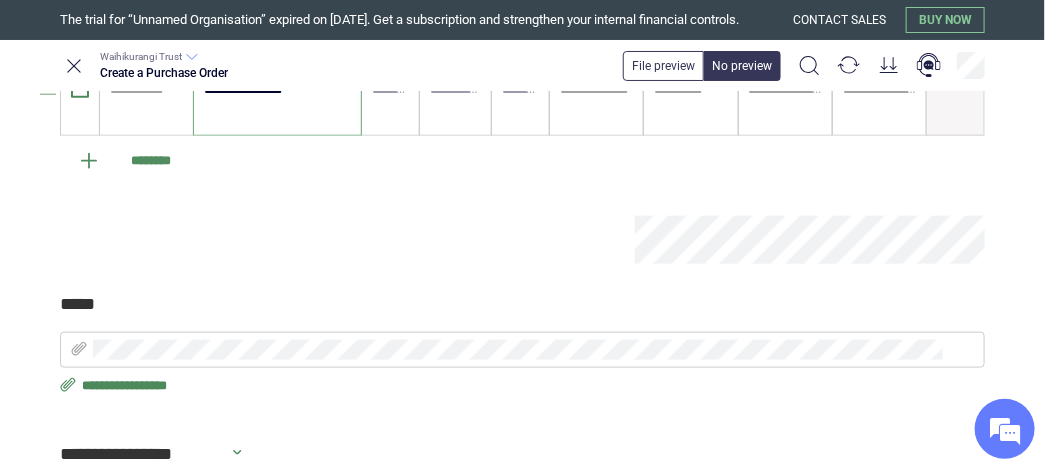 type on "*" 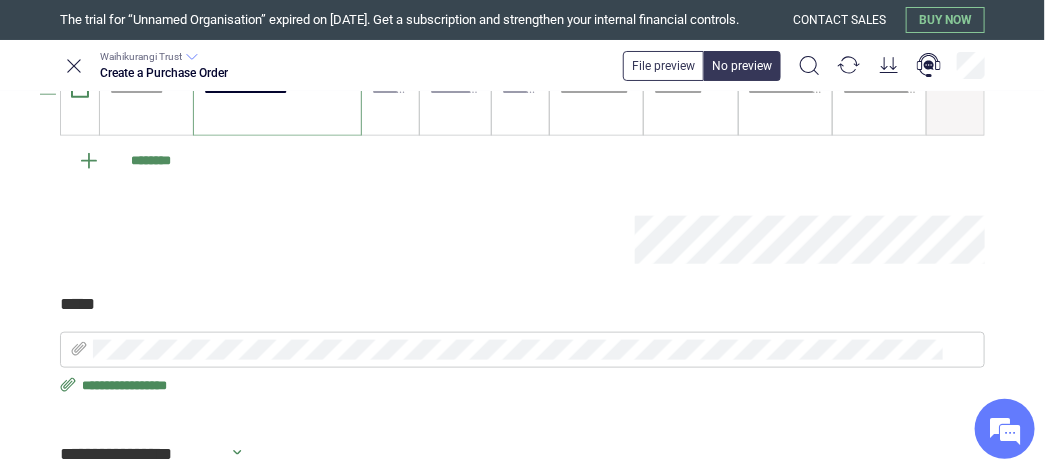 type on "*" 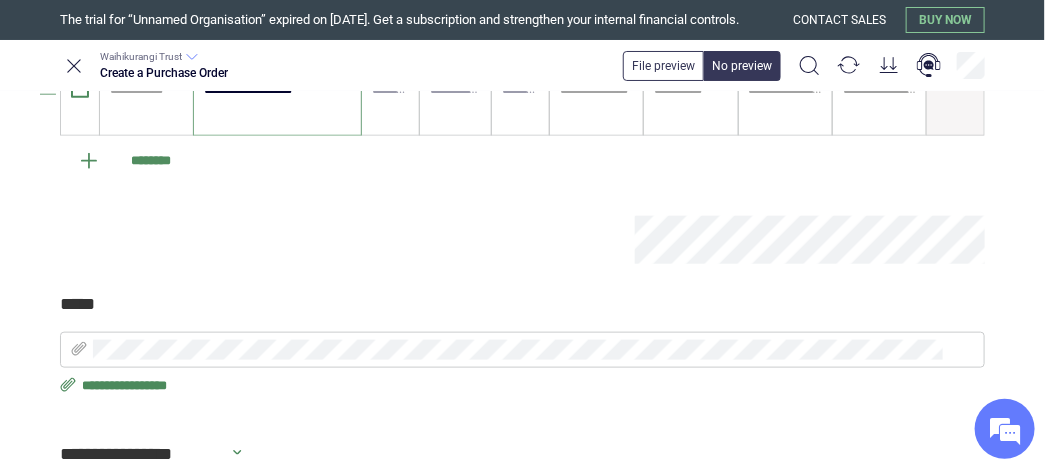 type on "*" 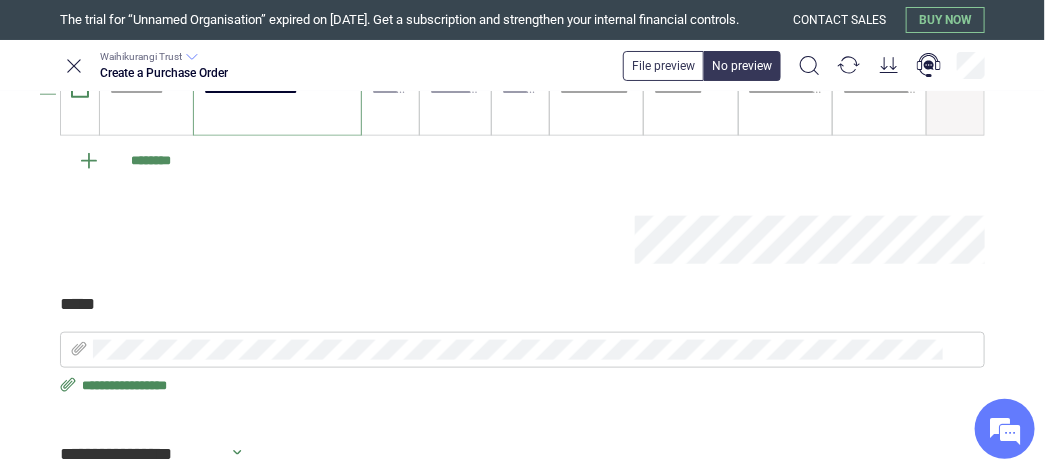 type on "*" 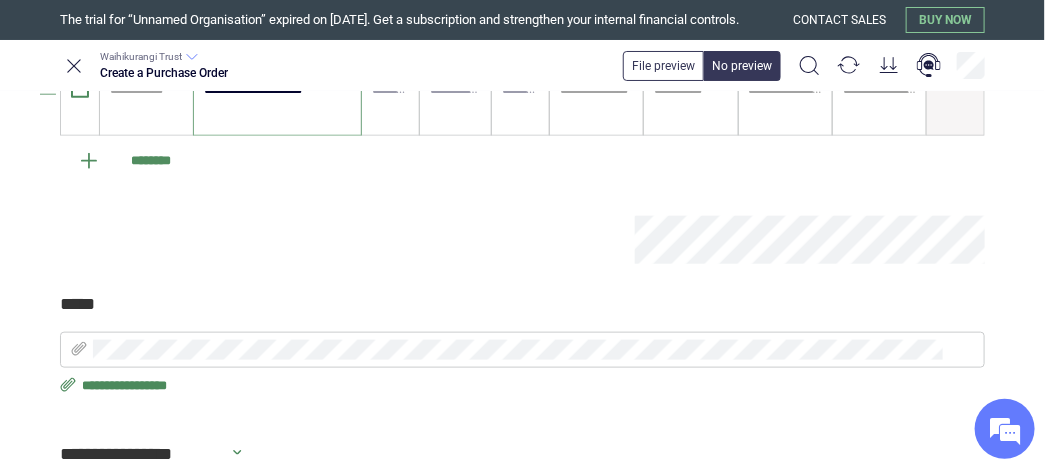 type on "*" 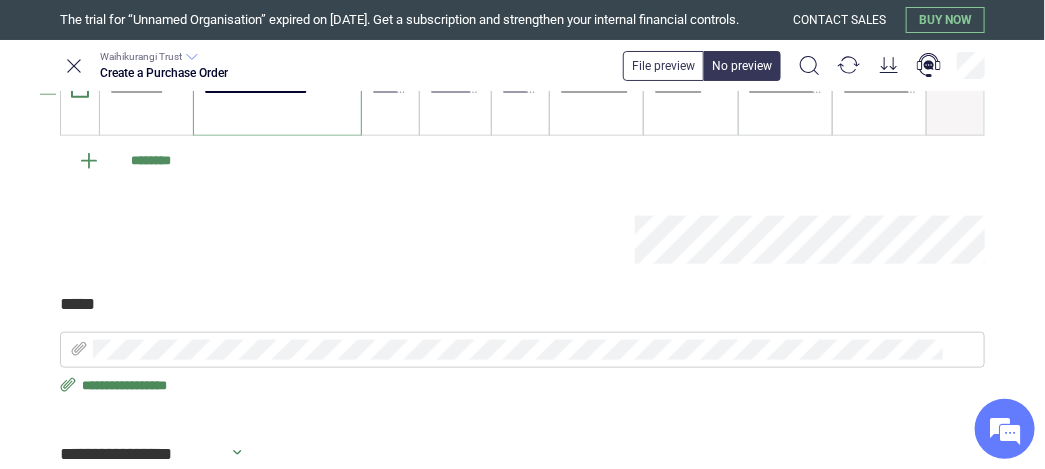 type on "*" 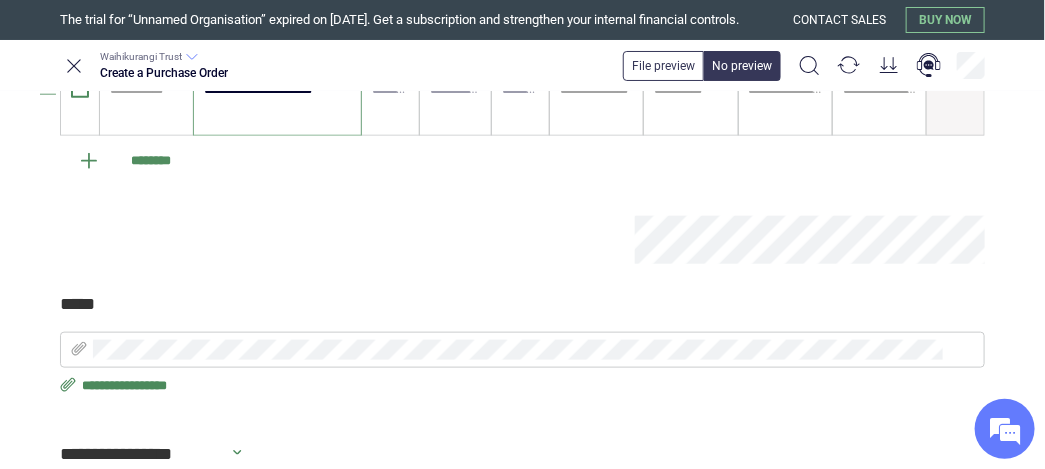 type on "*" 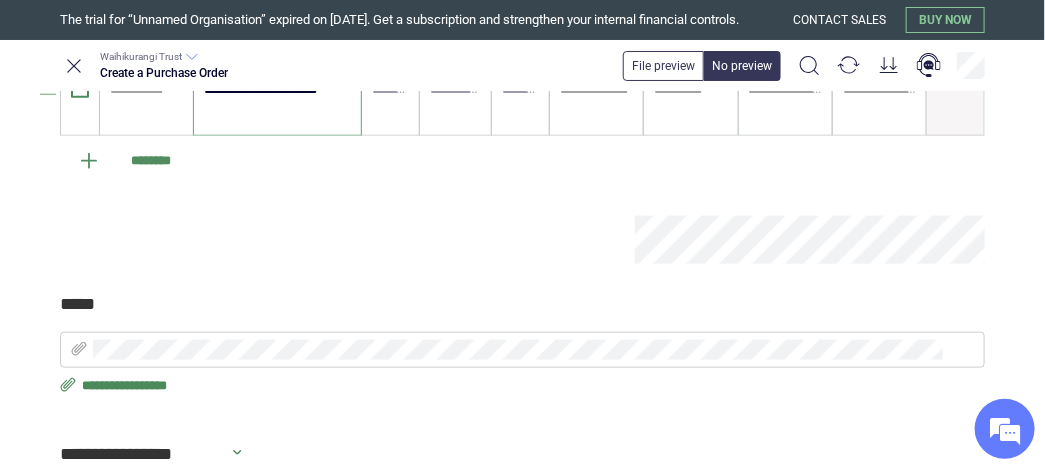 type on "*" 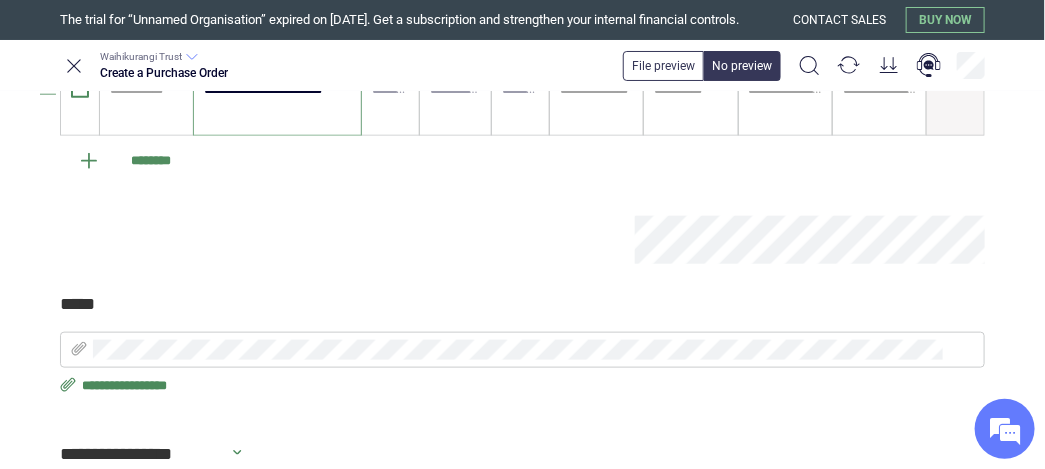 type on "*" 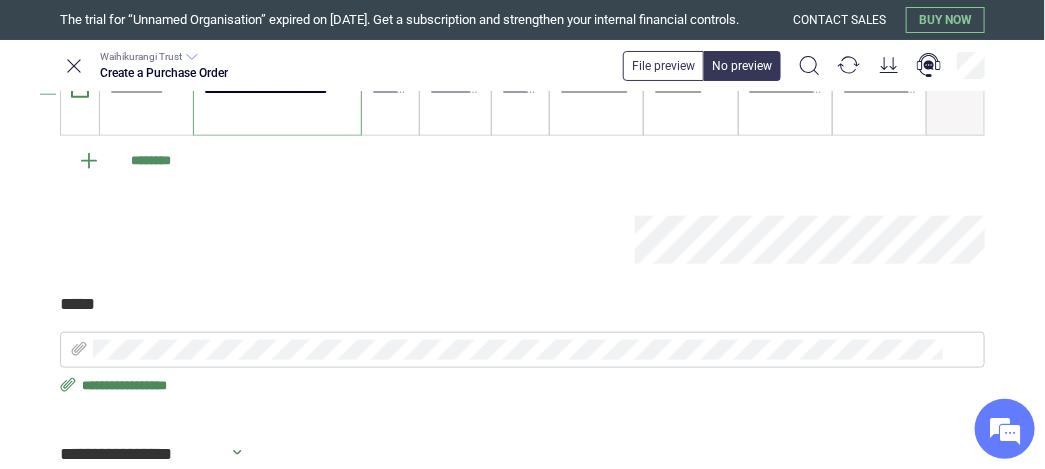 type on "*" 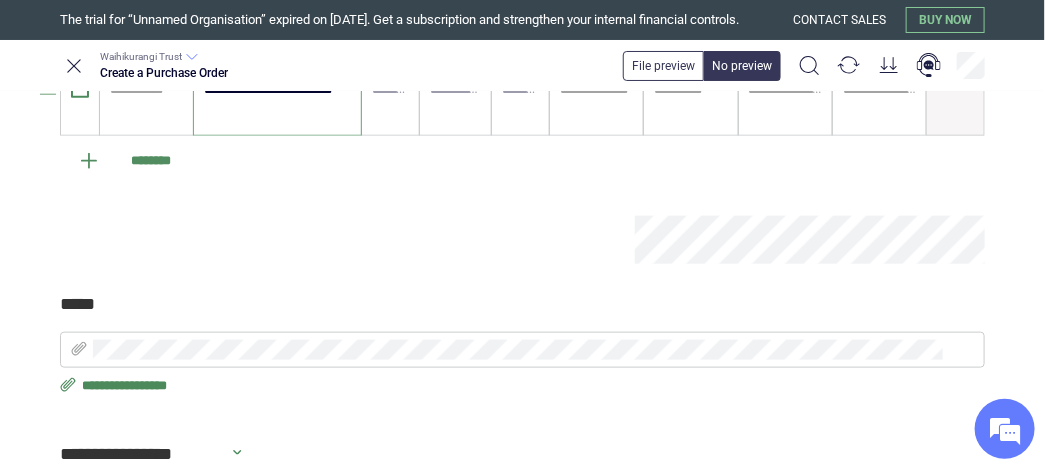 type on "**********" 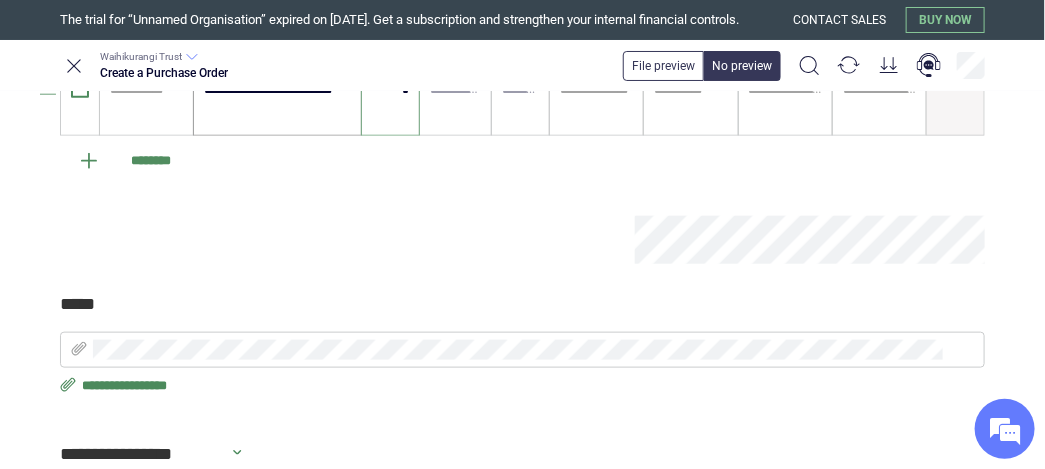 type on "*" 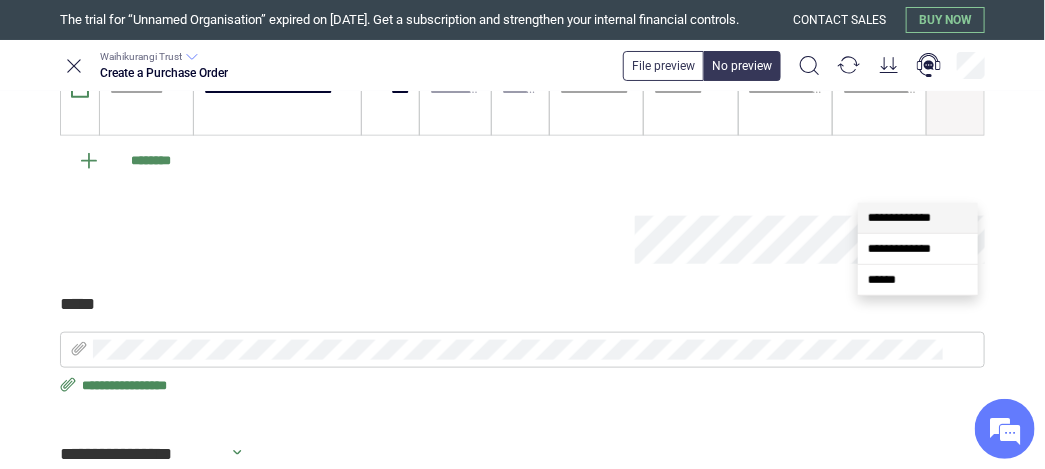 click on "**********" at bounding box center (919, -17) 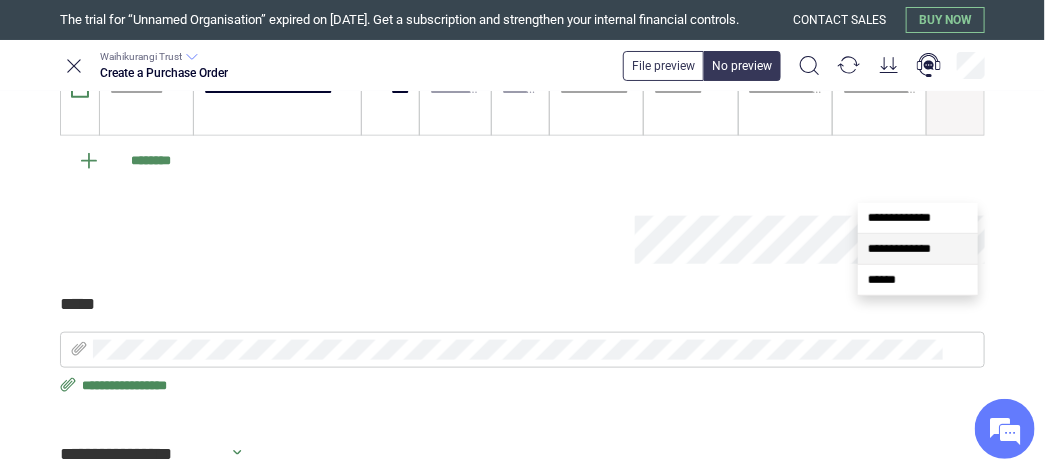 click on "**********" at bounding box center [899, 249] 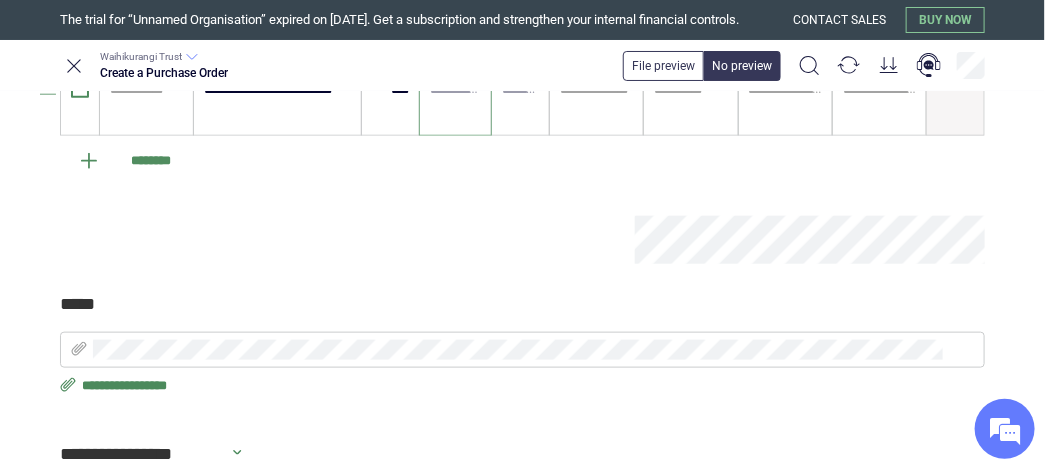 click at bounding box center [455, 90] 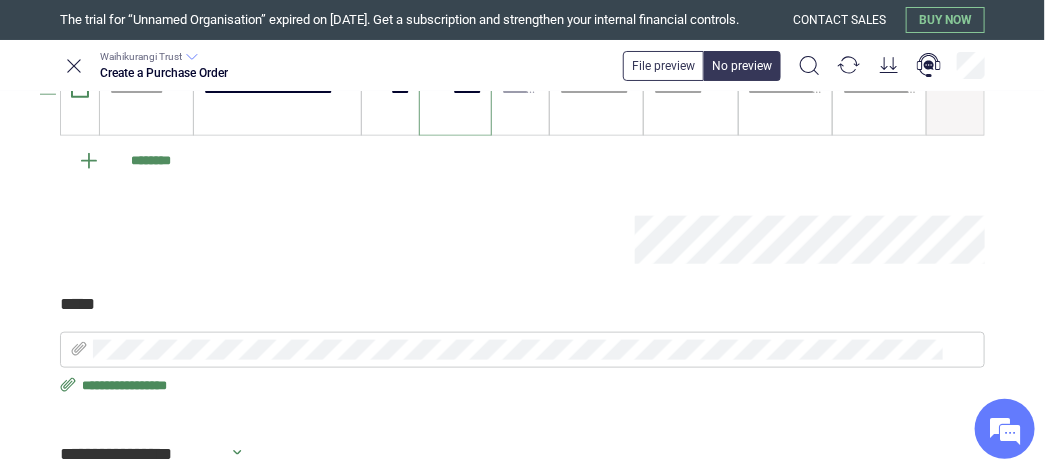 type on "******" 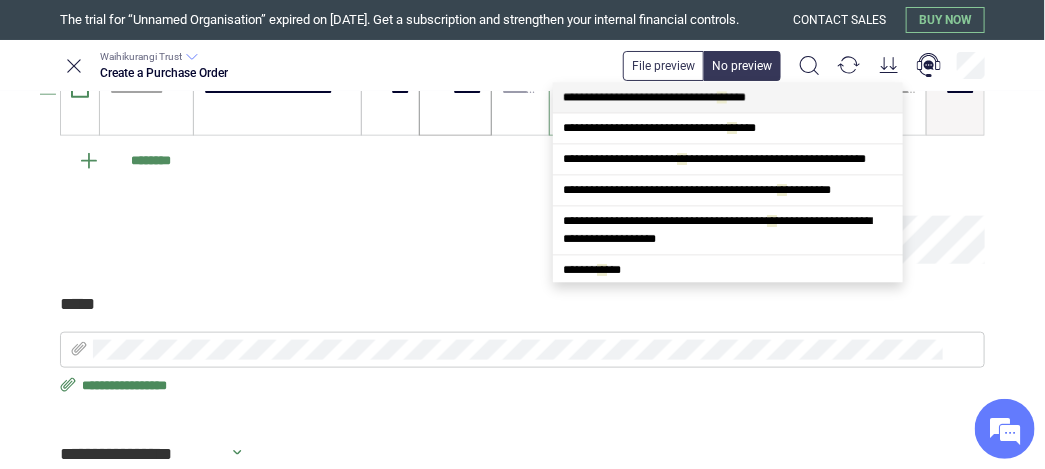 scroll, scrollTop: 0, scrollLeft: 0, axis: both 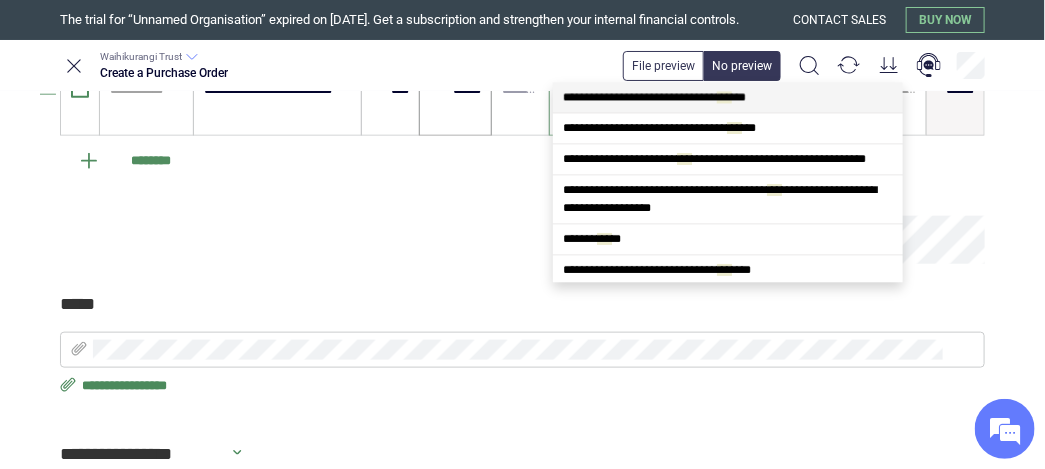 type on "****" 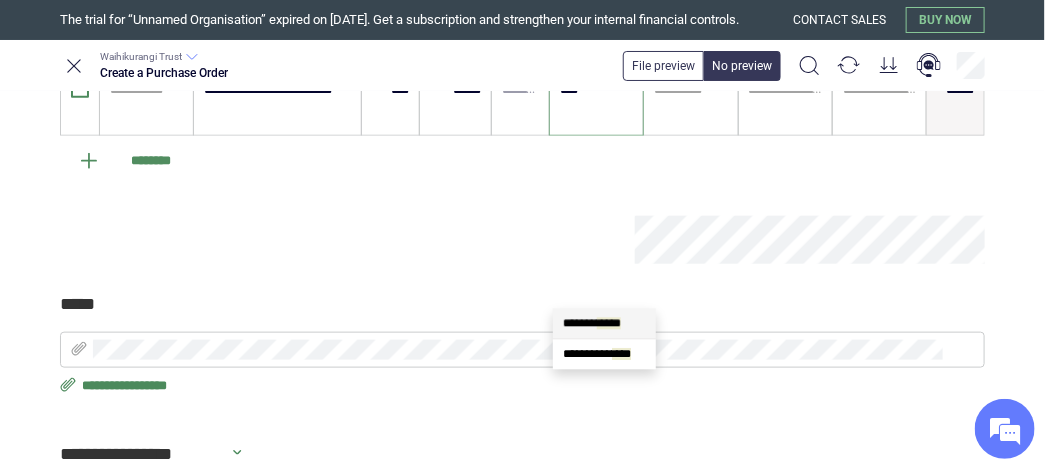 click on "****" at bounding box center (609, 323) 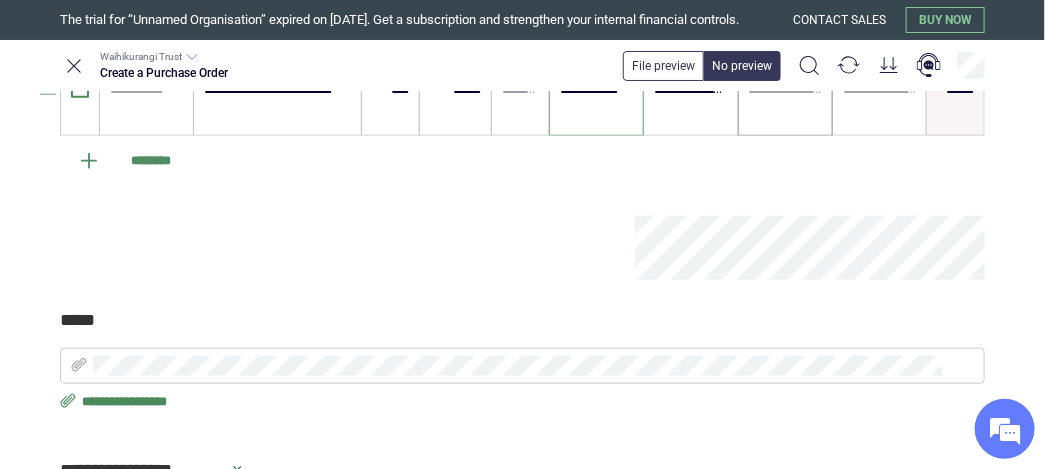 type on "**********" 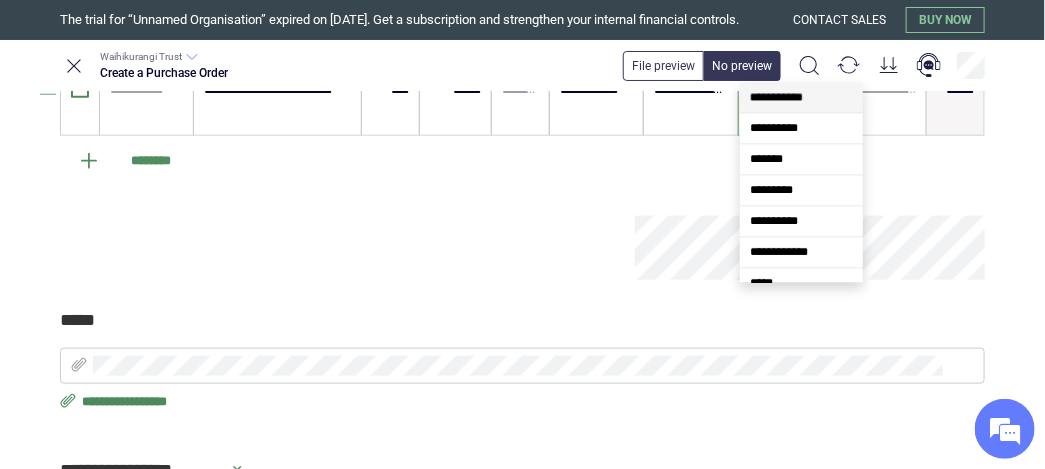 click at bounding box center [785, 90] 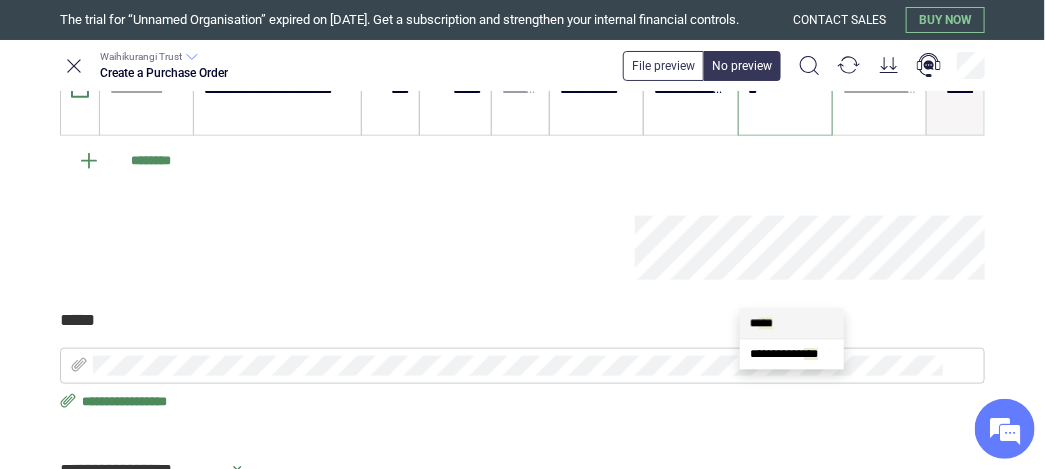 click on "**" at bounding box center [766, 323] 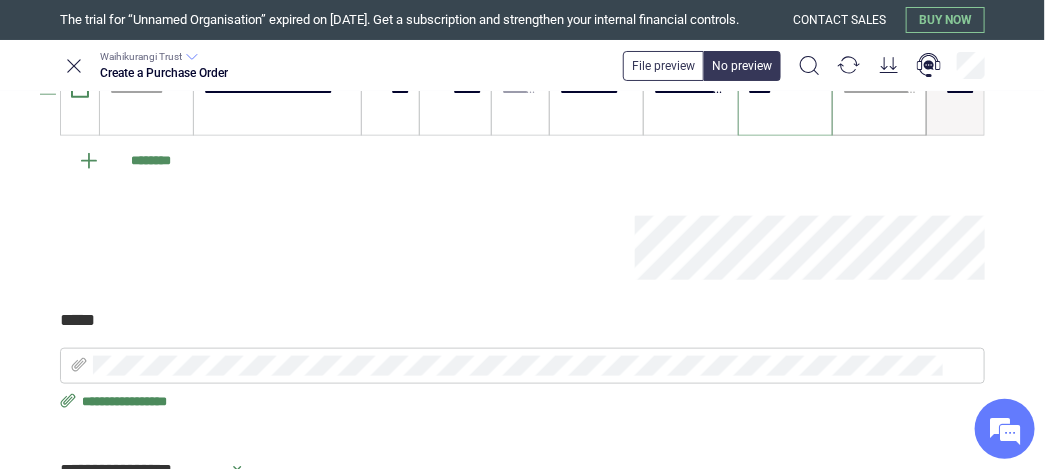 type on "*****" 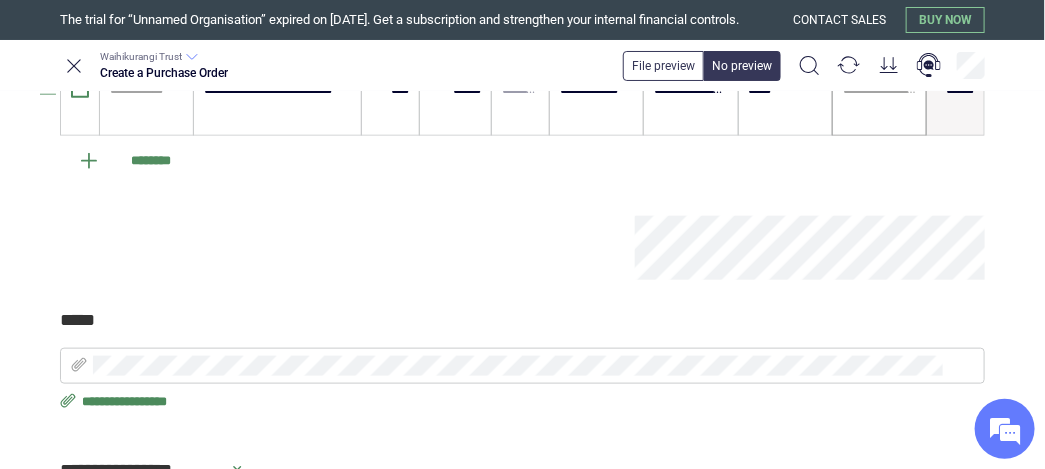 click on "**********" at bounding box center (879, 100) 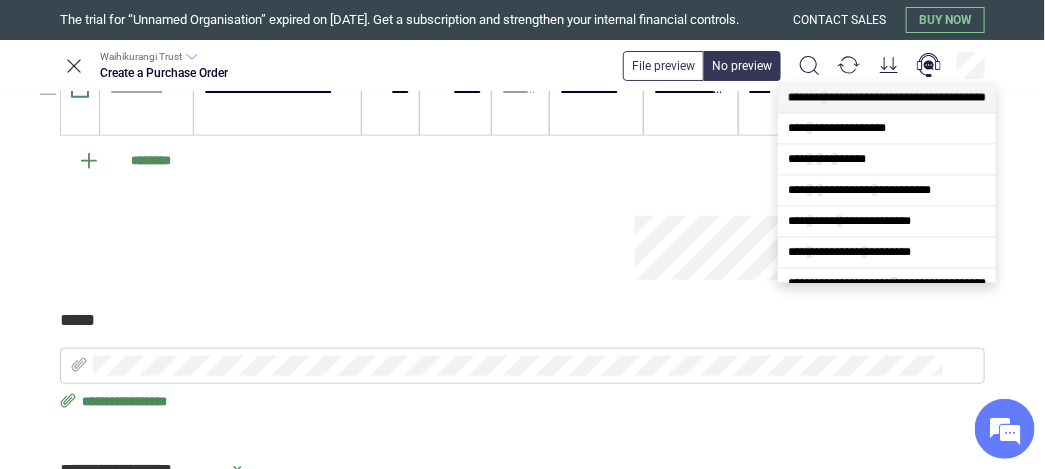 type on "**" 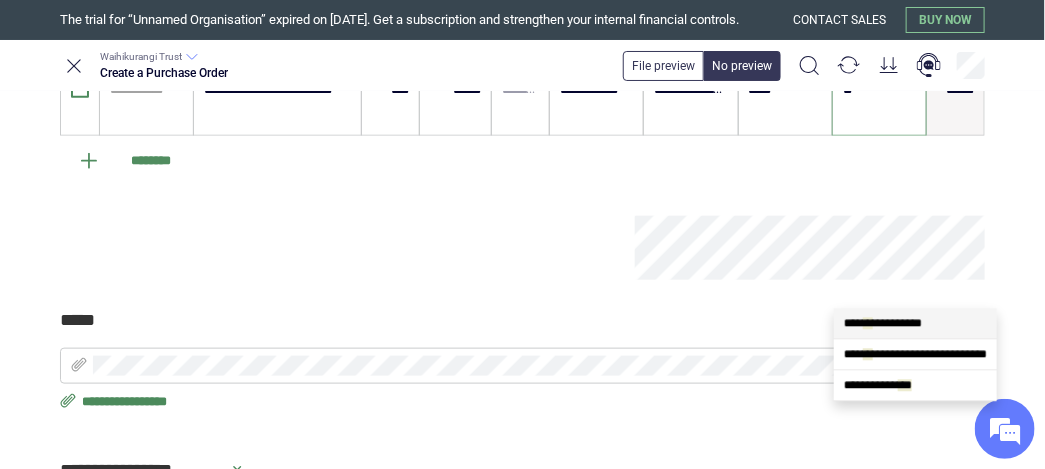 click on "**********" at bounding box center [883, 323] 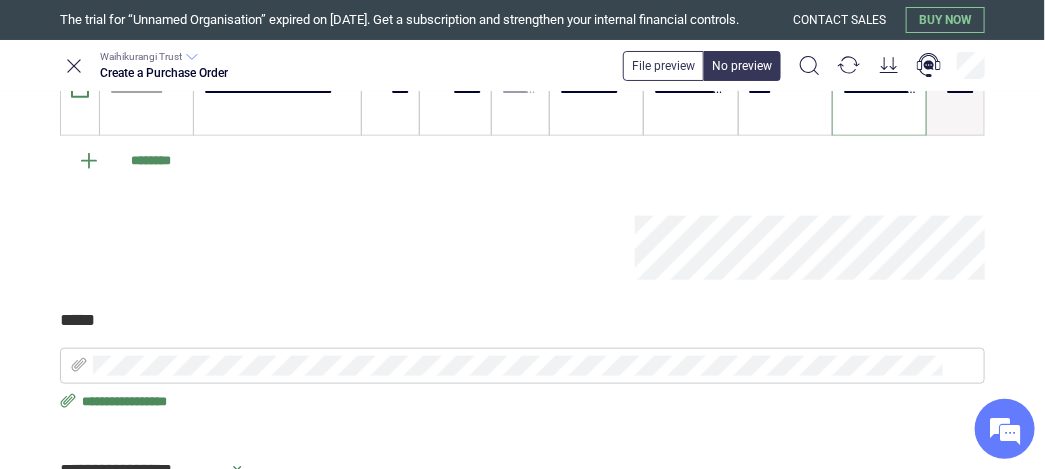 type on "**********" 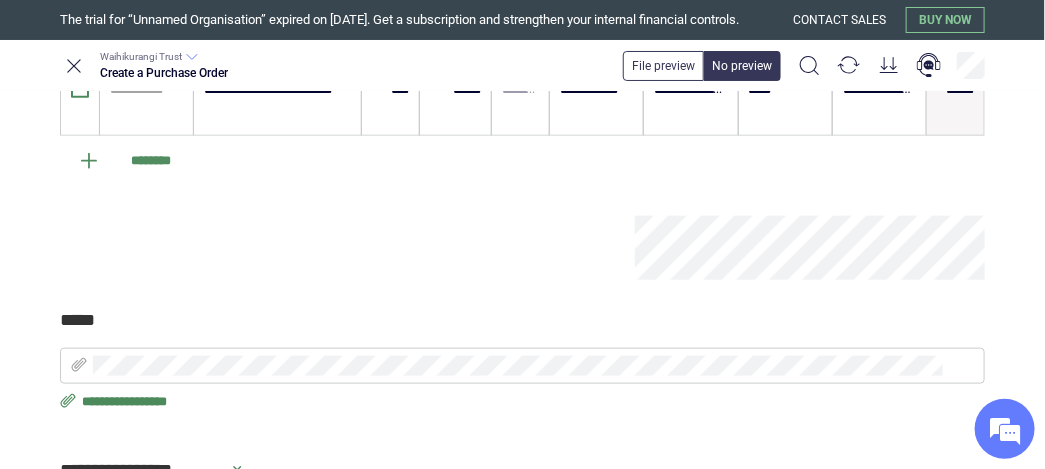 click on "**********" at bounding box center (522, 147) 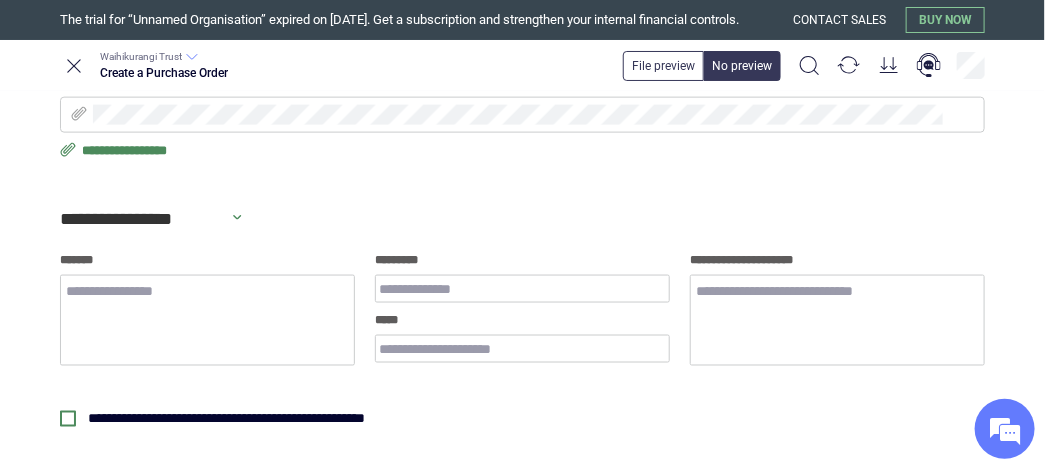 scroll, scrollTop: 624, scrollLeft: 0, axis: vertical 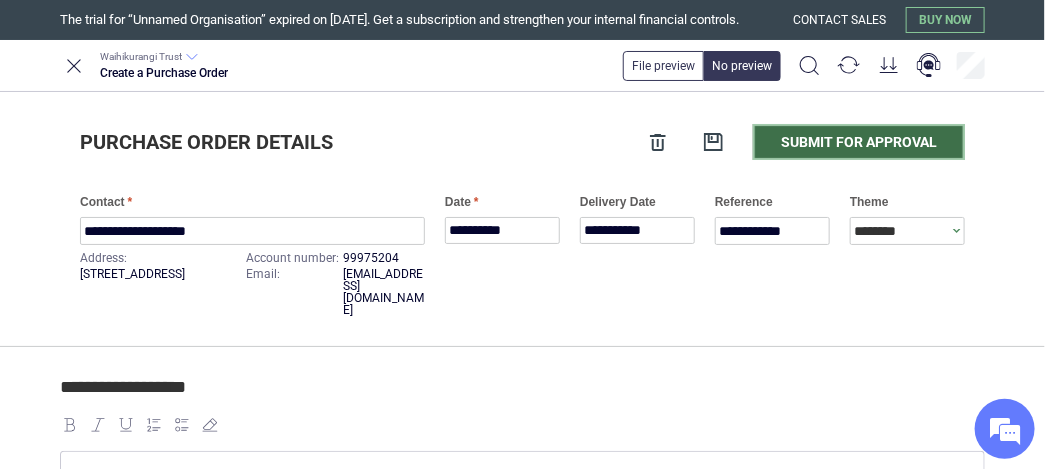 click on "Submit for approval" at bounding box center [859, 142] 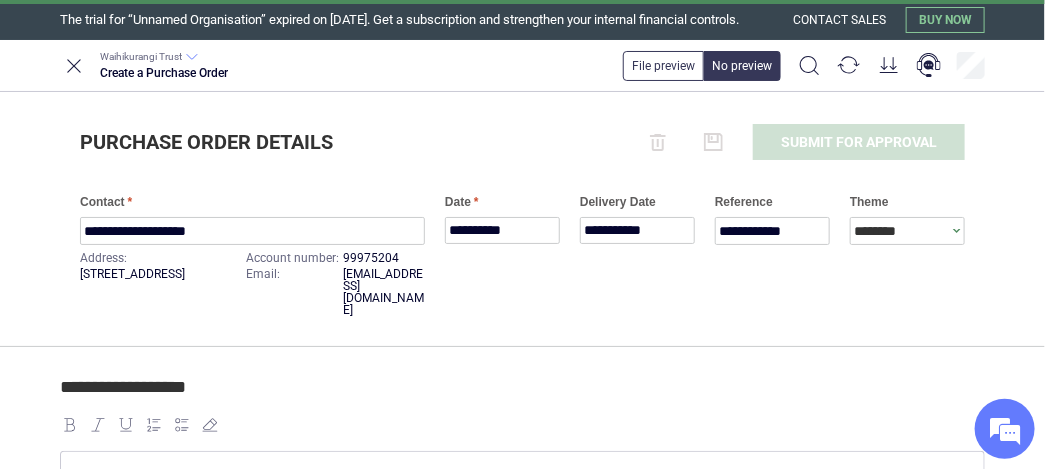 type on "*" 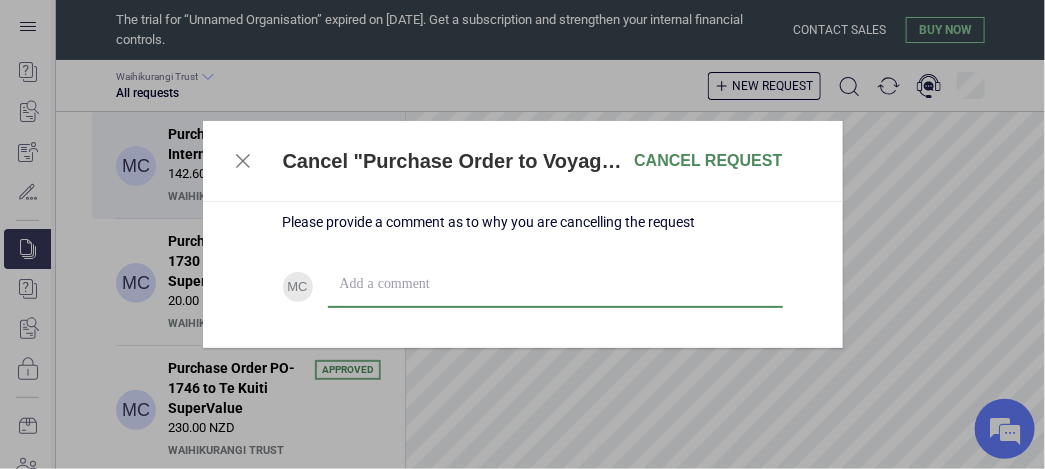 click at bounding box center (555, 284) 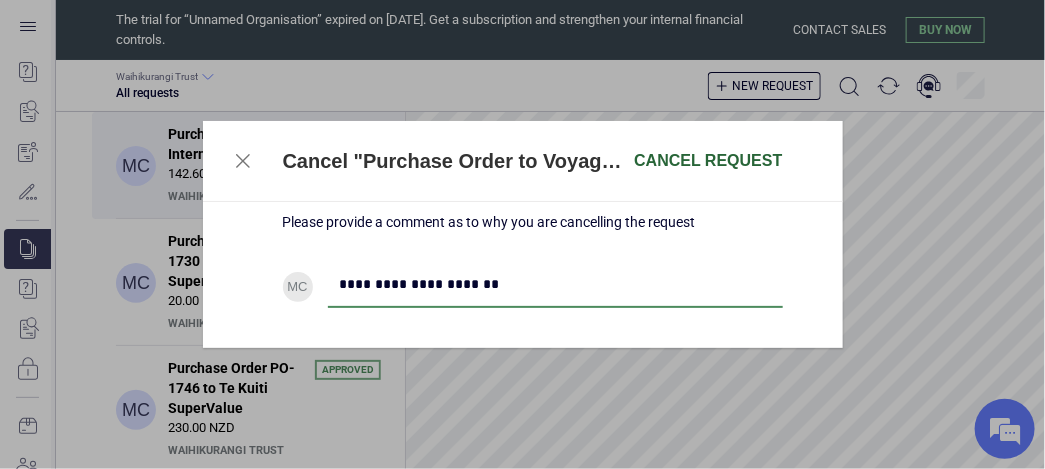 click on "Cancel request" at bounding box center [708, 161] 